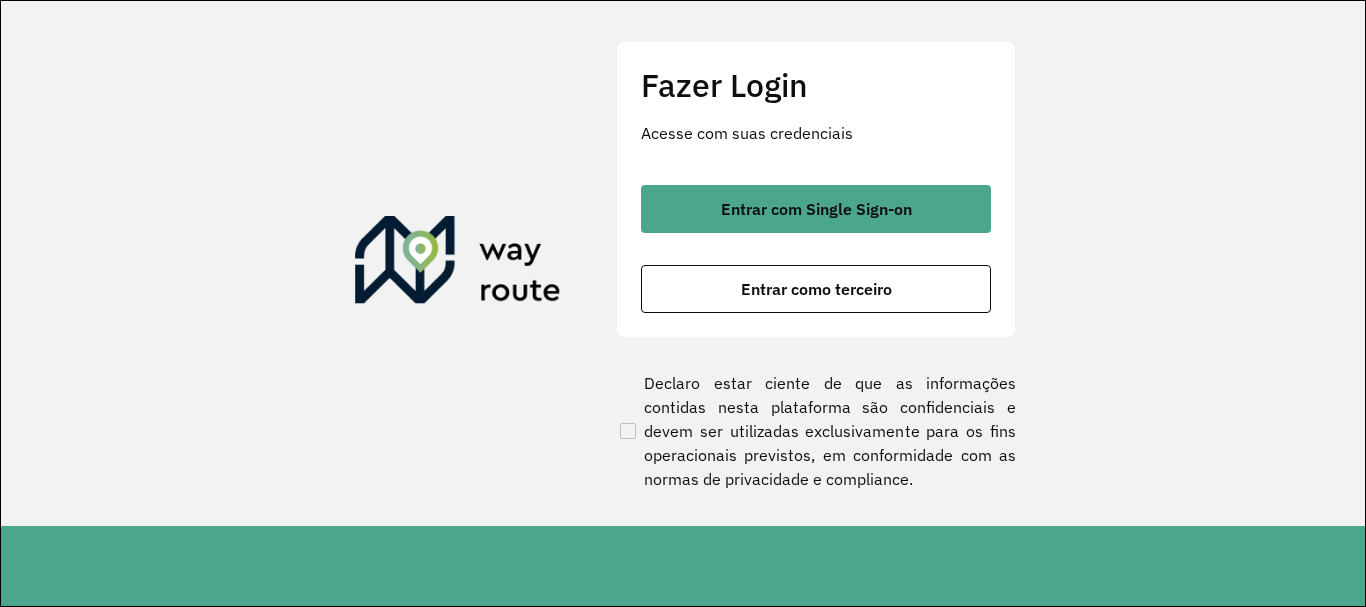 scroll, scrollTop: 0, scrollLeft: 0, axis: both 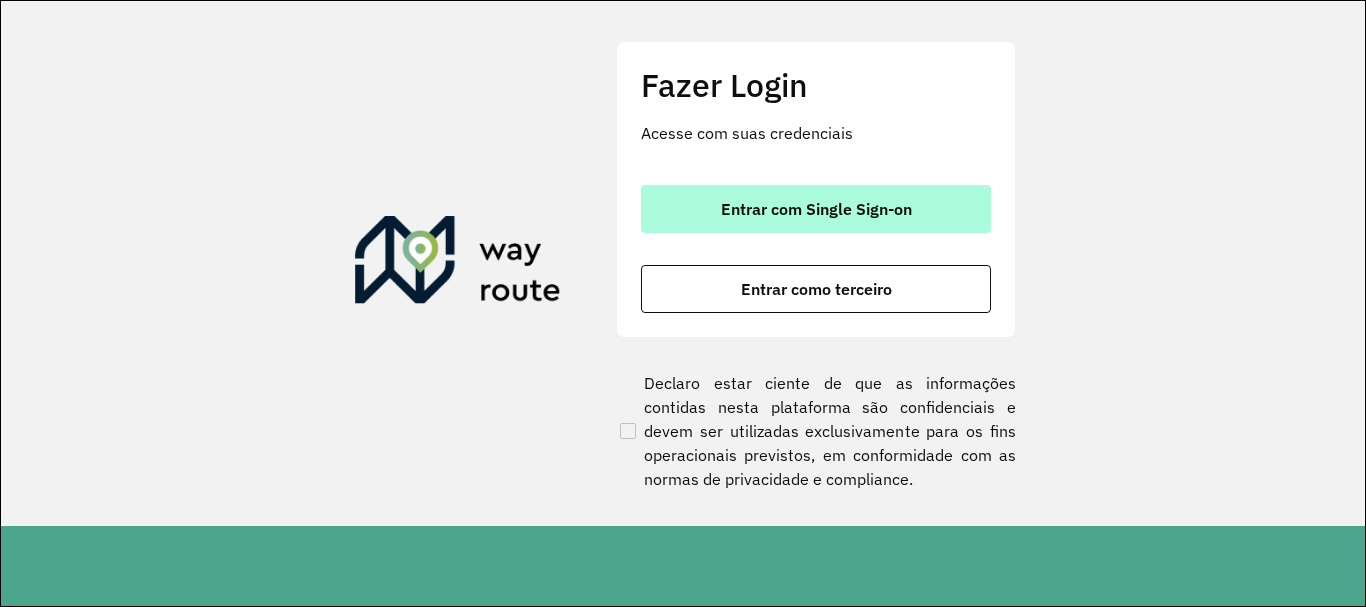 click on "Entrar com Single Sign-on" at bounding box center [816, 209] 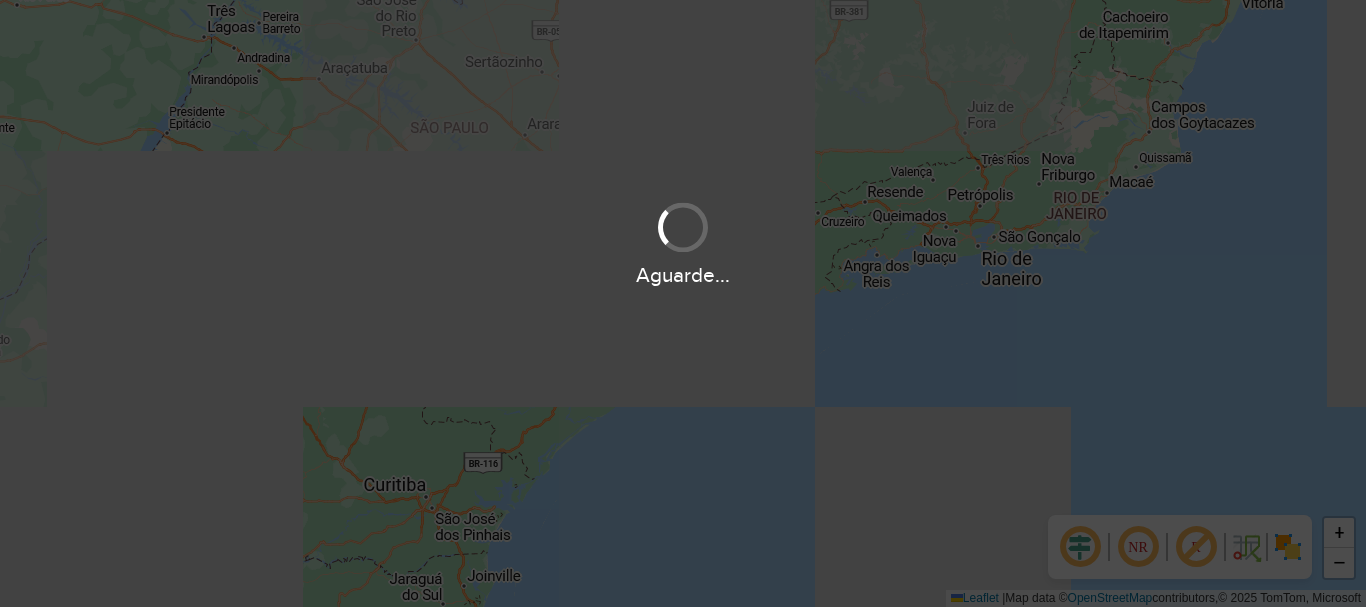 scroll, scrollTop: 0, scrollLeft: 0, axis: both 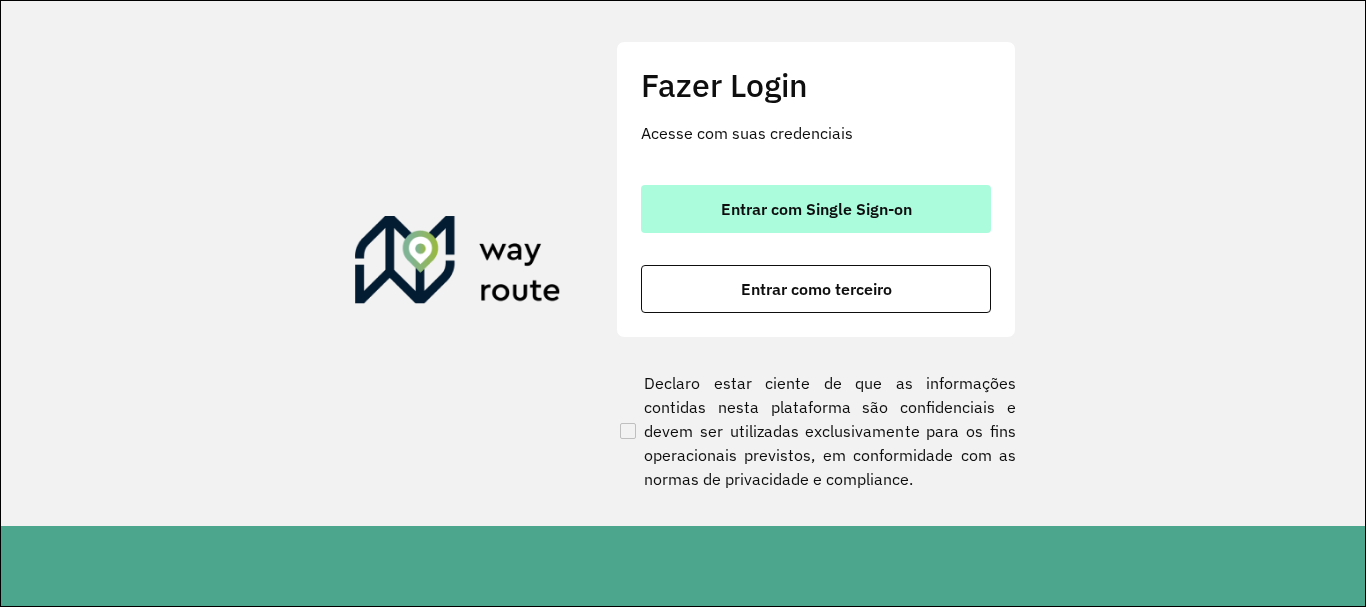 click on "Entrar com Single Sign-on" at bounding box center (816, 209) 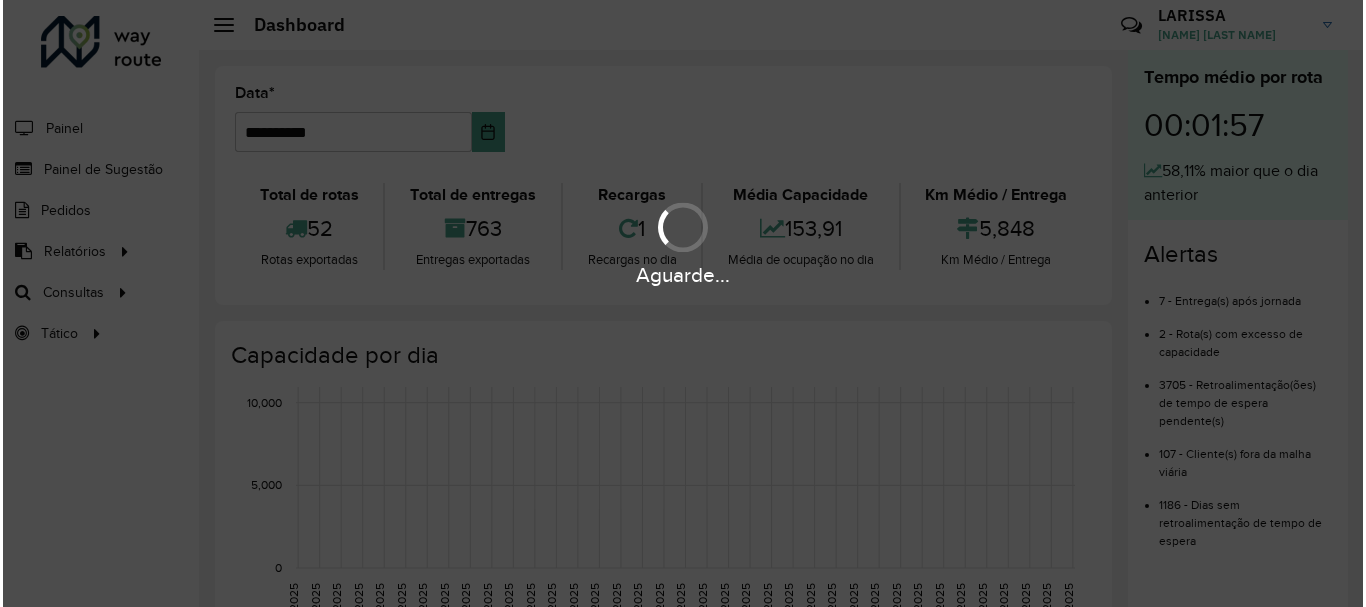 scroll, scrollTop: 0, scrollLeft: 0, axis: both 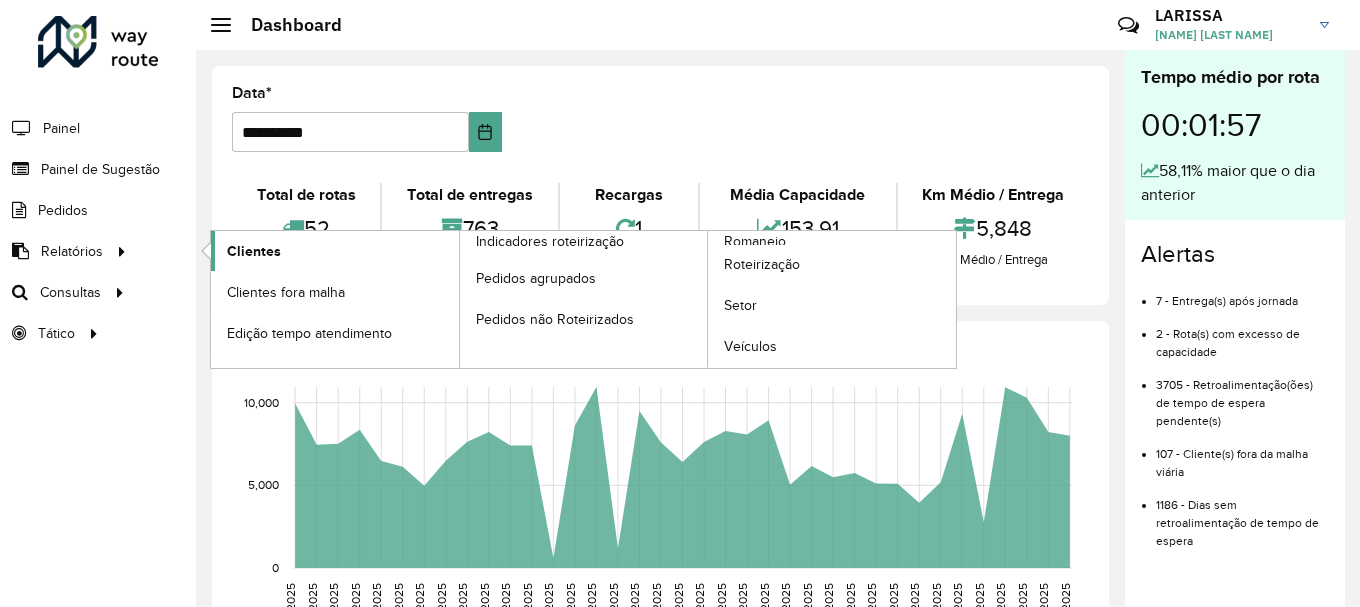click on "Clientes" 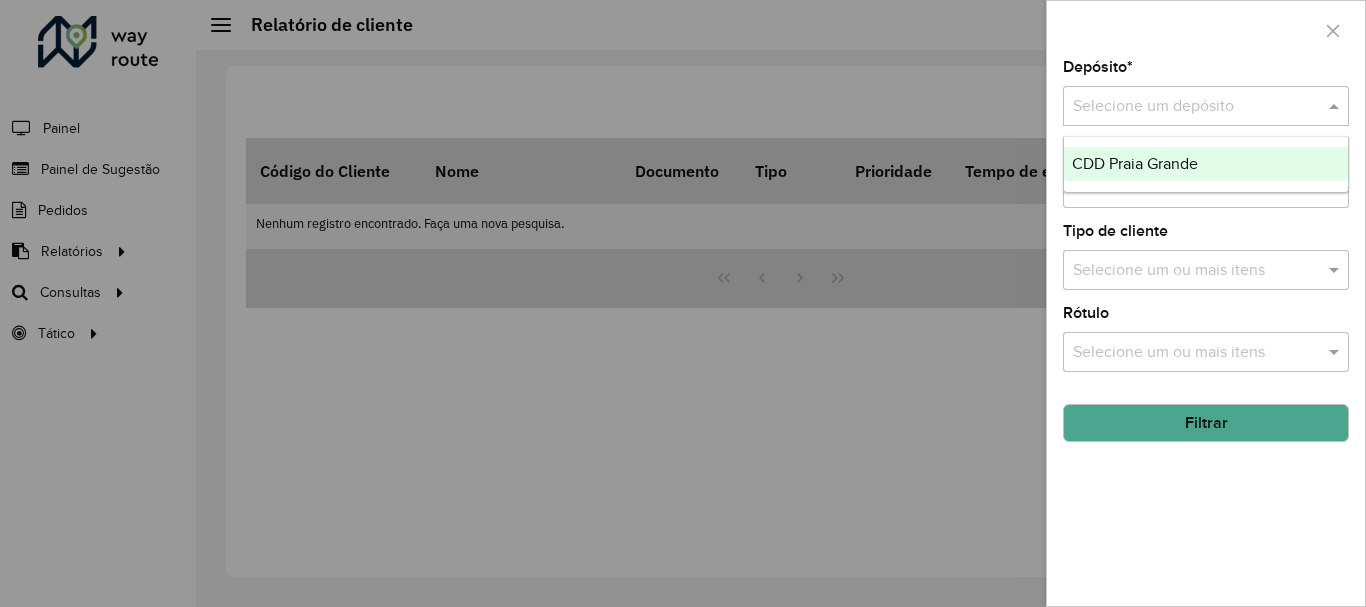 click at bounding box center [1186, 107] 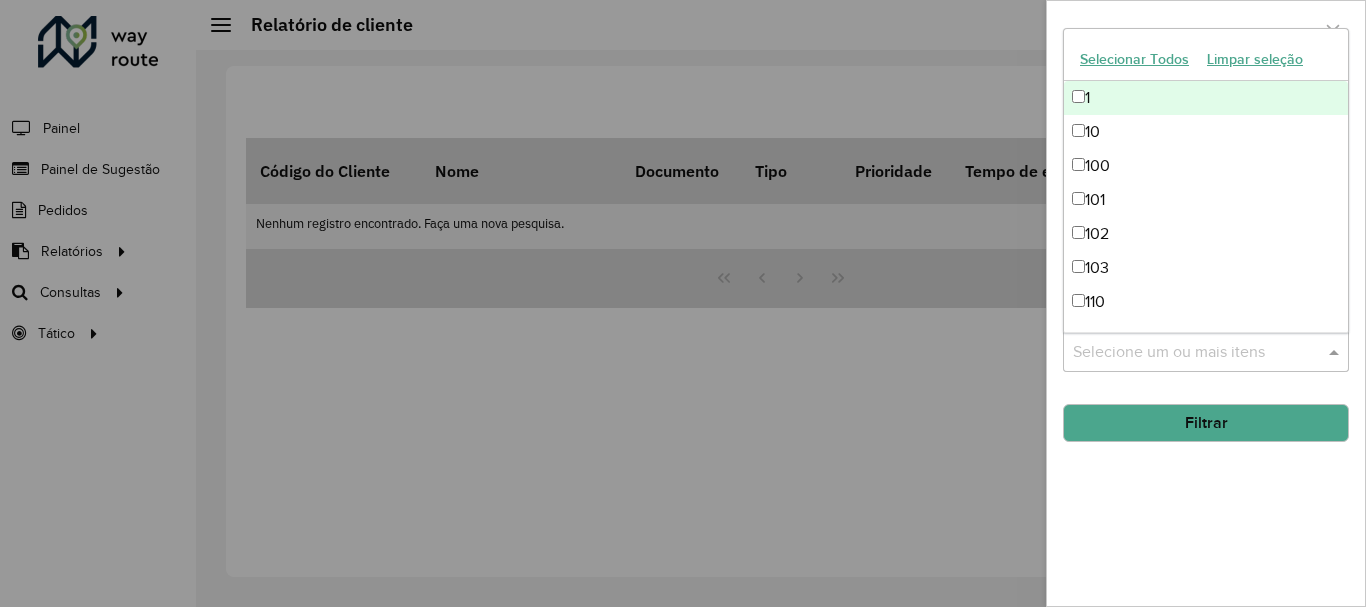 click at bounding box center [1196, 353] 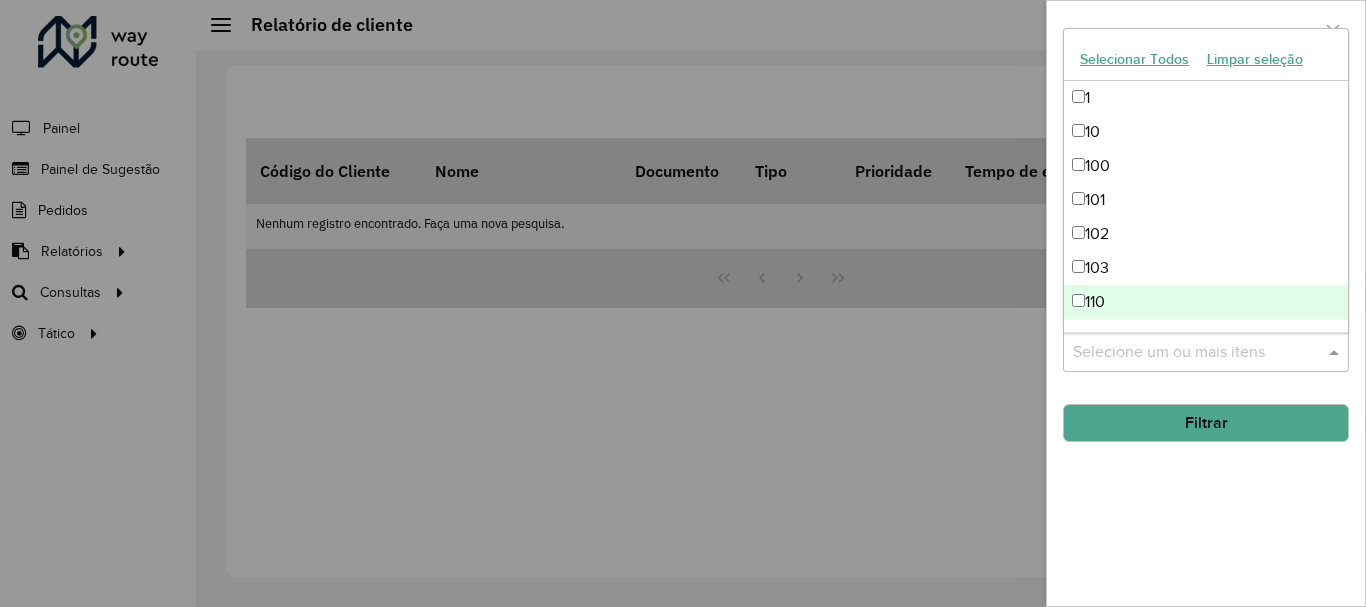 click on "Depósito  * Selecione um depósito × CDD Praia Grande ×  Setor  Selecione um ou mais itens  Tipo de cliente  Selecione um ou mais itens  Rótulo  Selecione um ou mais itens Filtrar" 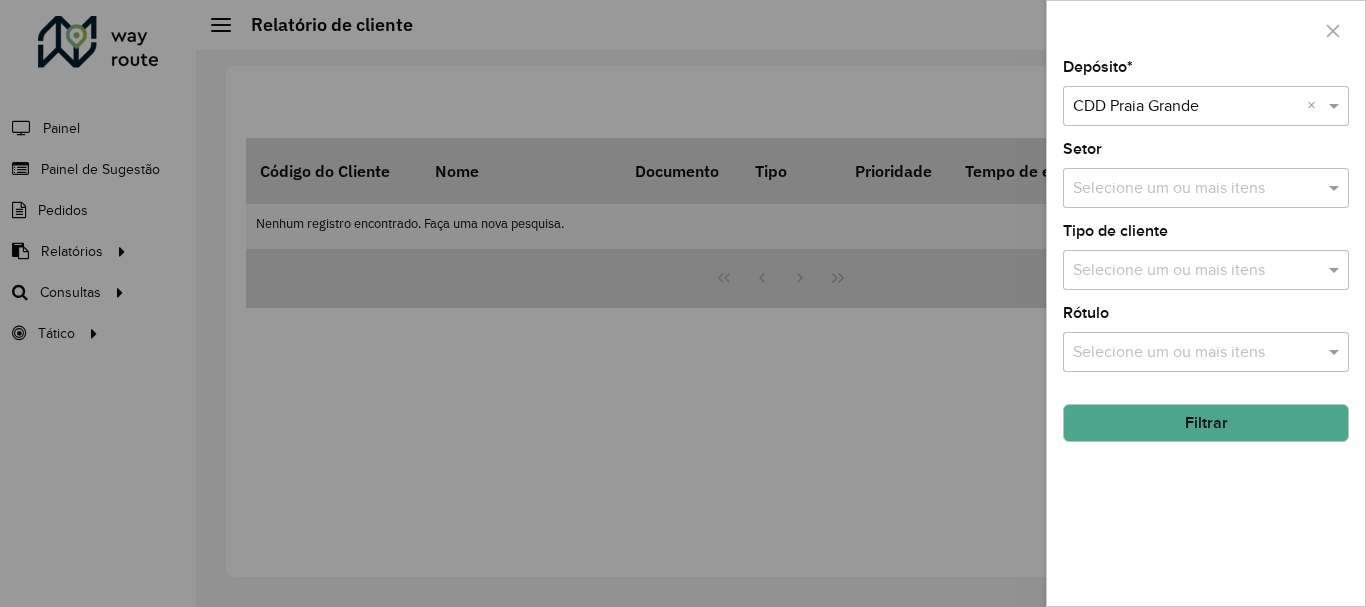 click at bounding box center [1196, 271] 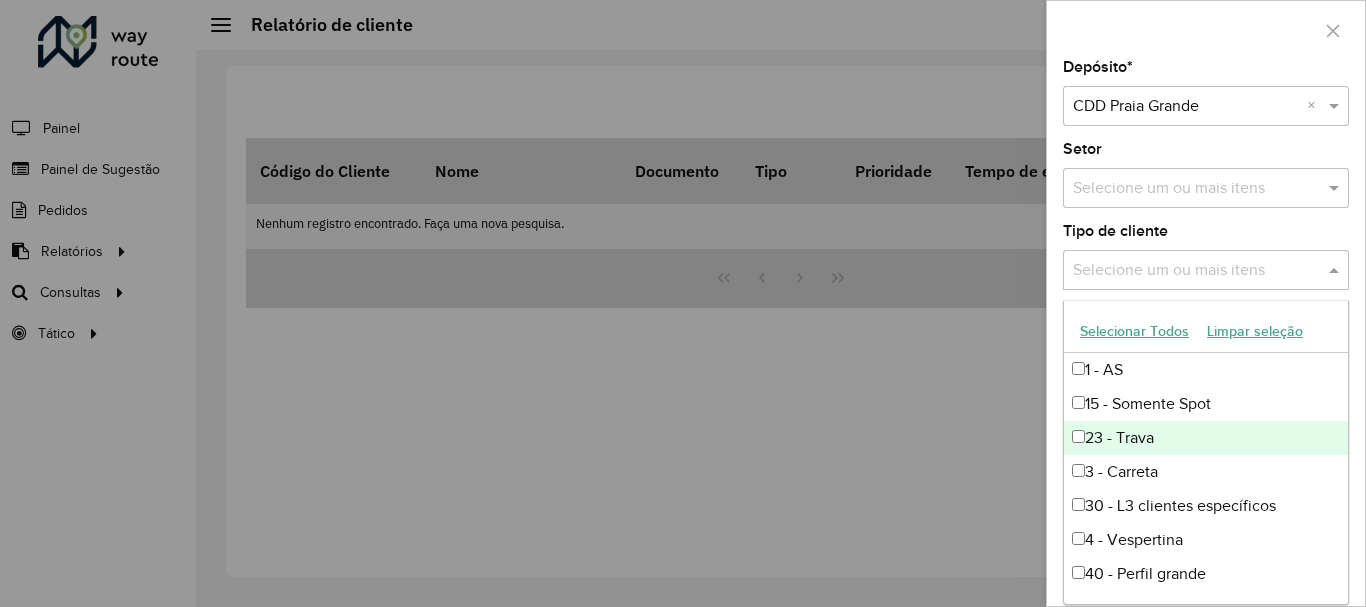 click on "23 - Trava" at bounding box center (1206, 438) 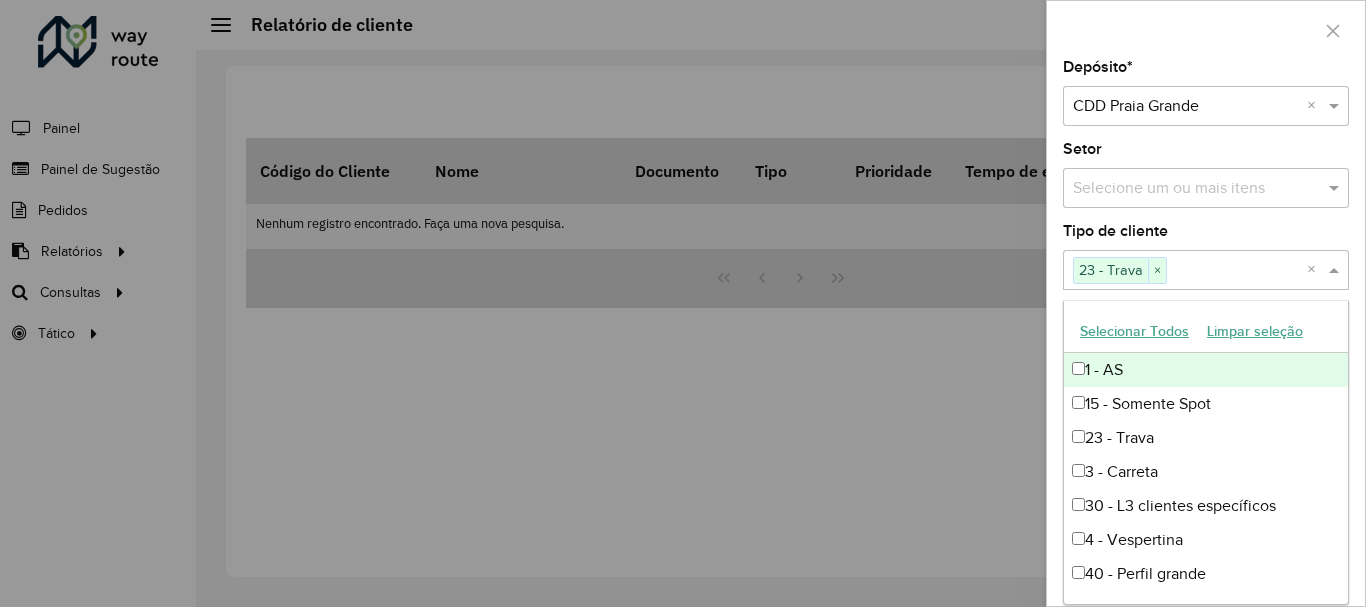 click on "Tipo de cliente  Selecione um ou mais itens 23 - Trava × ×" 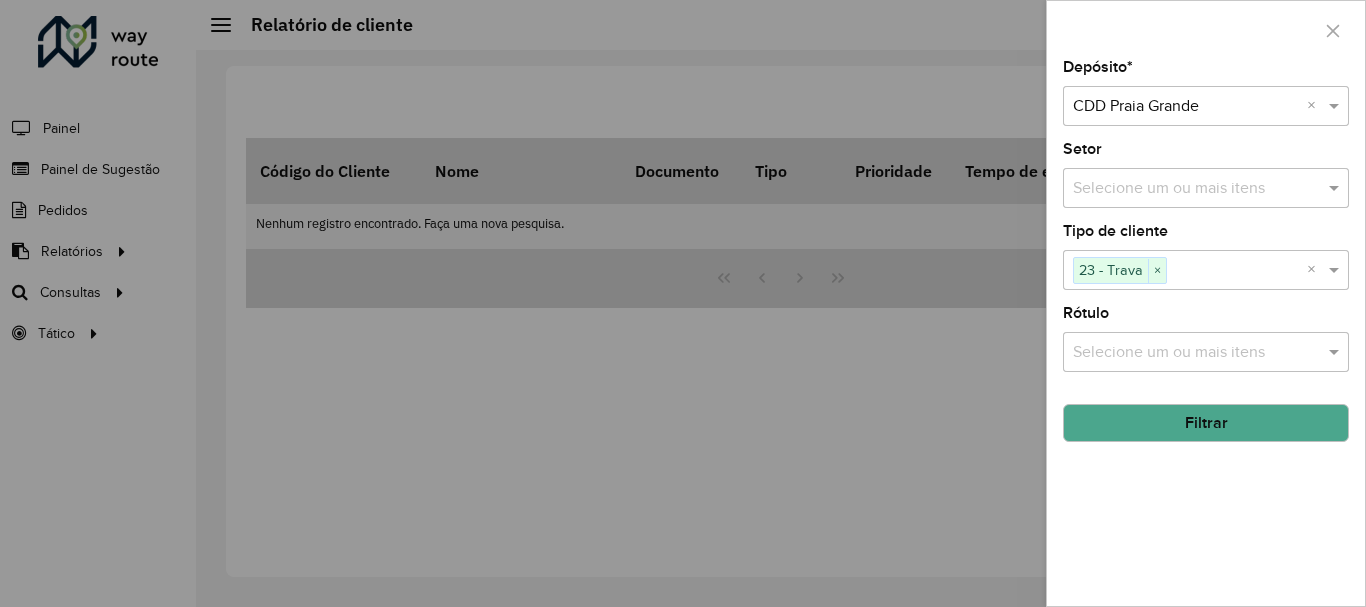 click on "Filtrar" 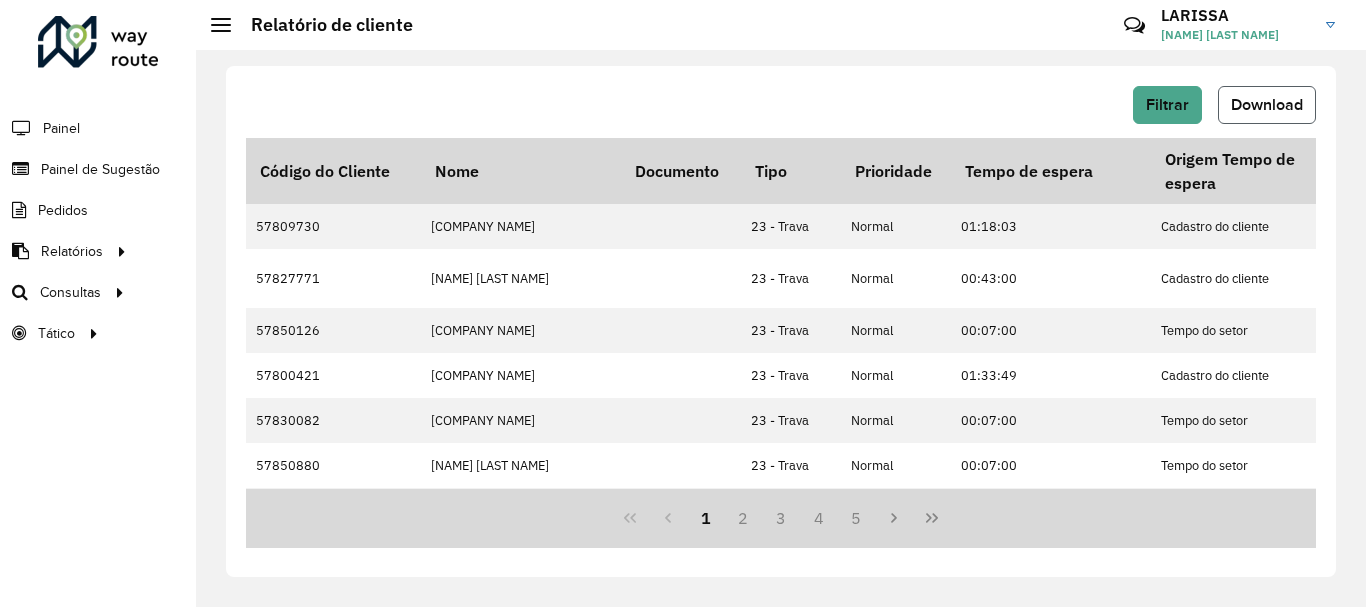 click on "Download" 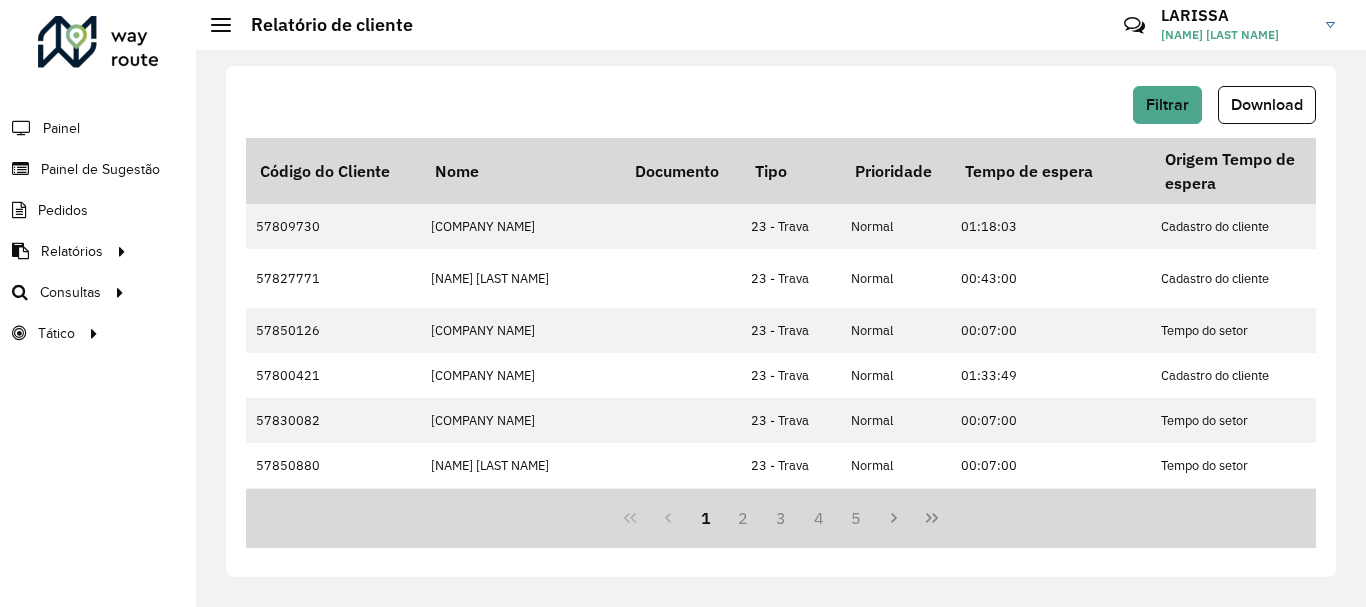 click on "Painel" 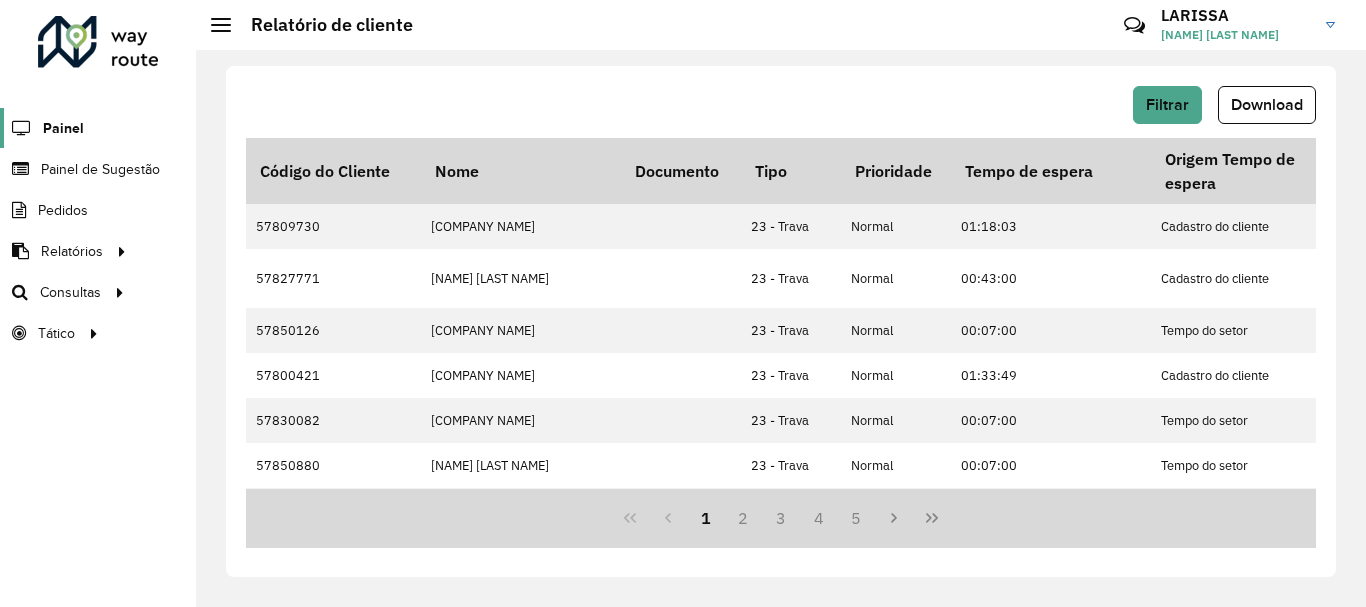 click on "Painel" 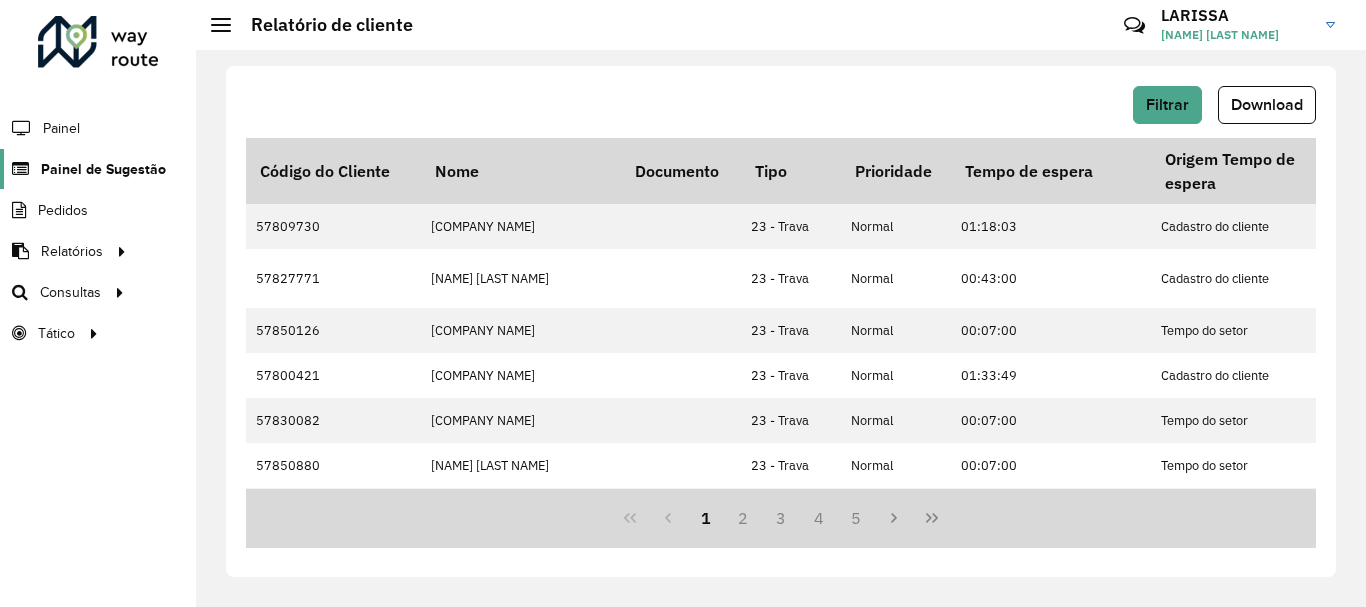 click on "Painel de Sugestão" 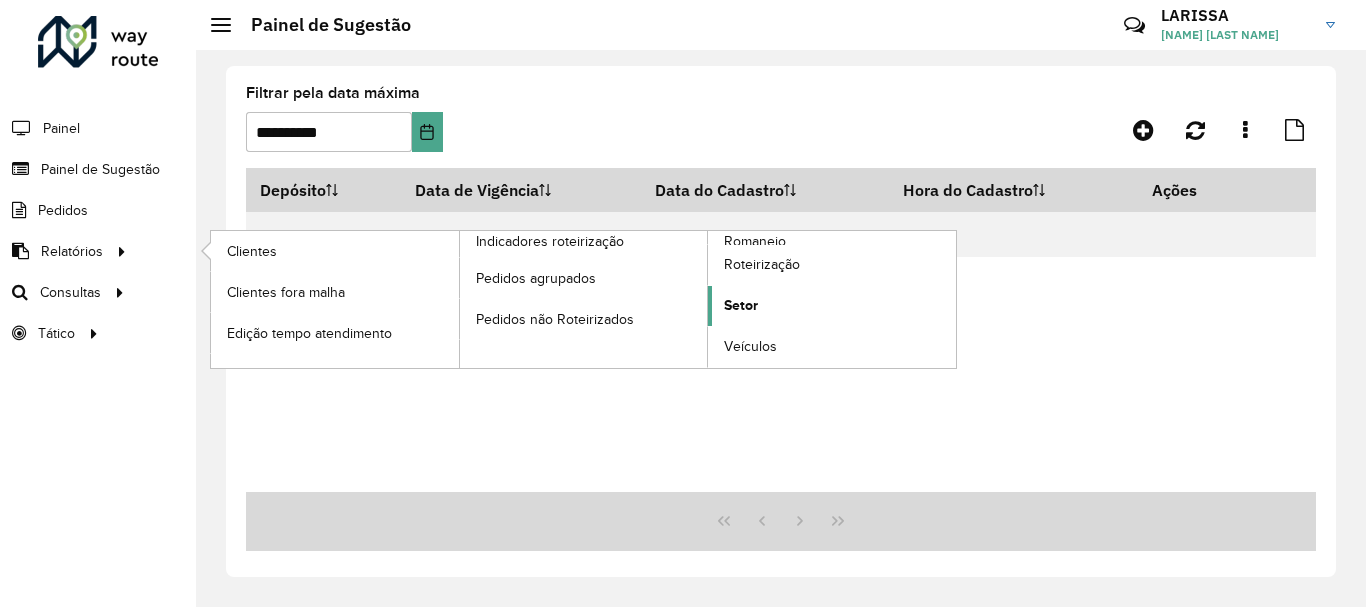 click on "Setor" 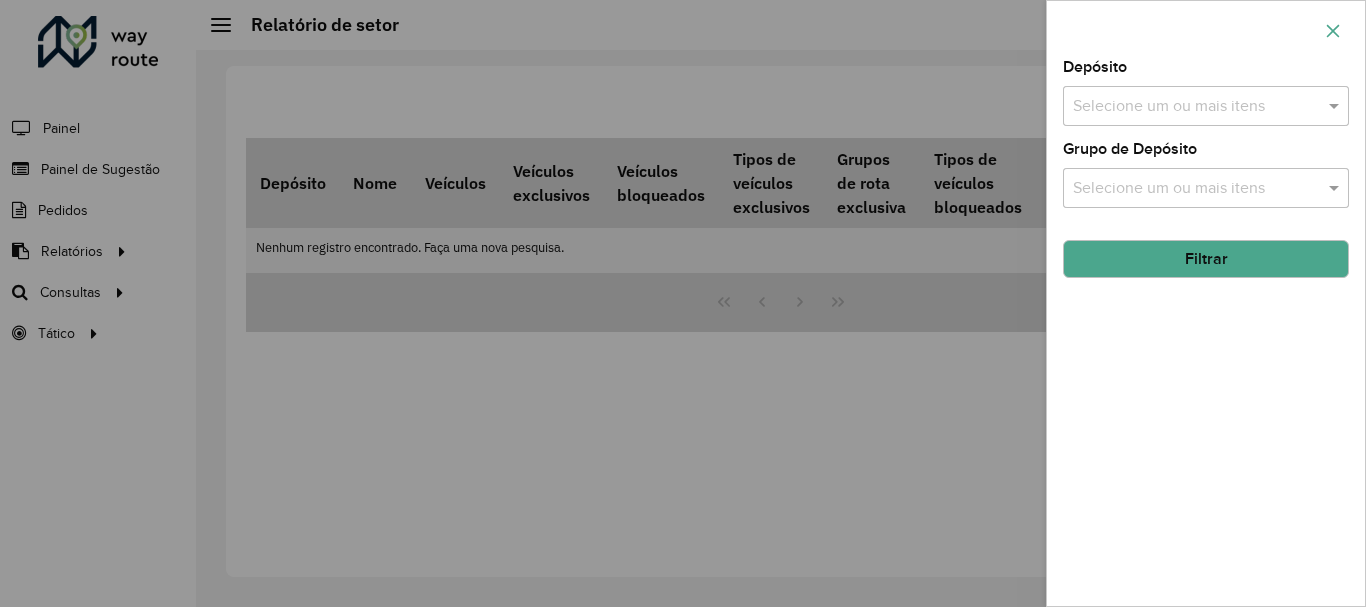 click 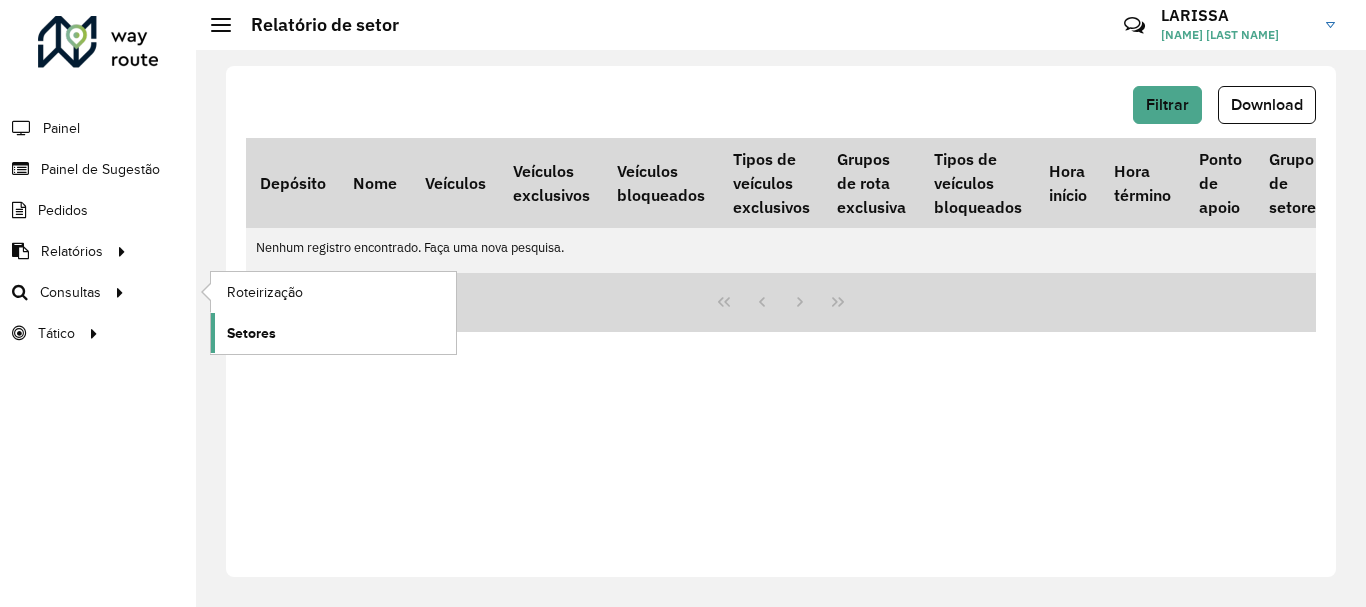 click on "Setores" 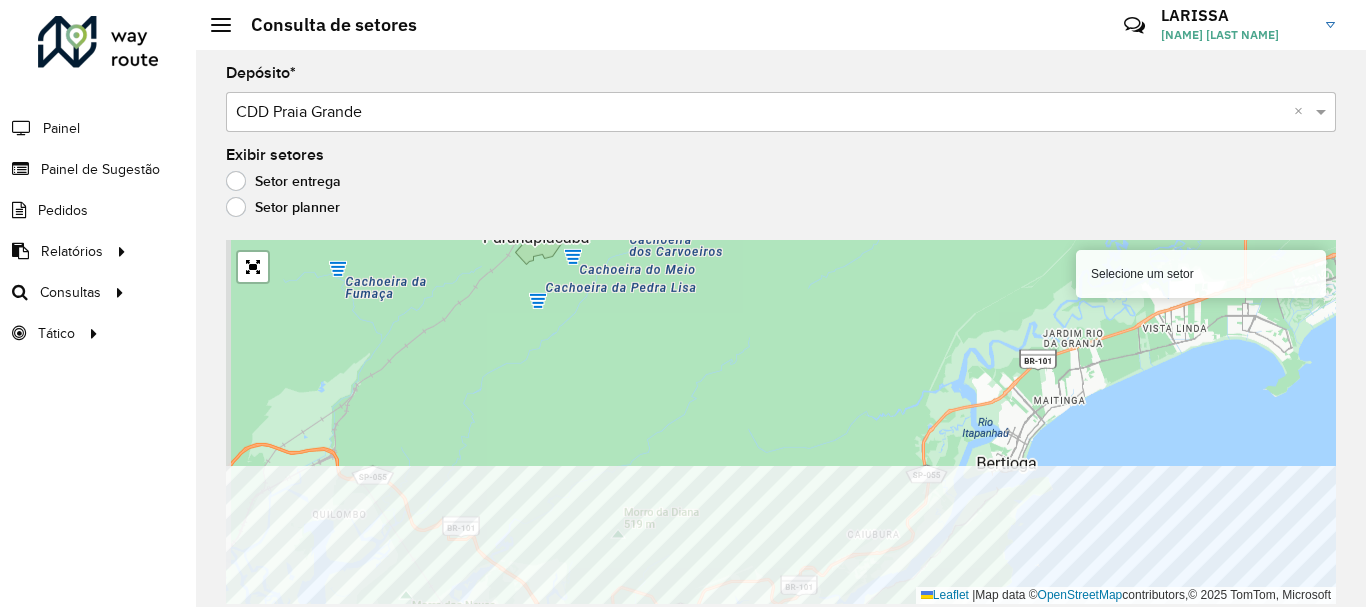 click on "Aguarde...  Pop-up bloqueado!  Seu navegador bloqueou automáticamente a abertura de uma nova janela.   Acesse as configurações e adicione o endereço do sistema a lista de permissão.   Fechar  Roteirizador AmbevTech Painel Painel de Sugestão Pedidos Relatórios Clientes Clientes fora malha Edição tempo atendimento Indicadores roteirização Pedidos agrupados Pedidos não Roteirizados Romaneio Roteirização Setor Veículos Consultas Roteirização Setores Tático Análise de Sessões Service Time Consulta de setores  Críticas? Dúvidas? Elogios? Sugestões? Entre em contato conosco!  [NAME] [LAST NAME]  Depósito  * Selecione um depósito × CDD Praia Grande ×  Exibir setores   Setor entrega   Setor planner   Selecione um setor   Leaflet   |  Map data ©  OpenStreetMap  contributors,© 2025 TomTom, Microsoft Erro de conexão  Você parece estar offline!
Verifique sua internet e atualize a página.  Tradução automática  Por gentileza, utilize a opção "Nunca traduzir este site"." at bounding box center (683, 303) 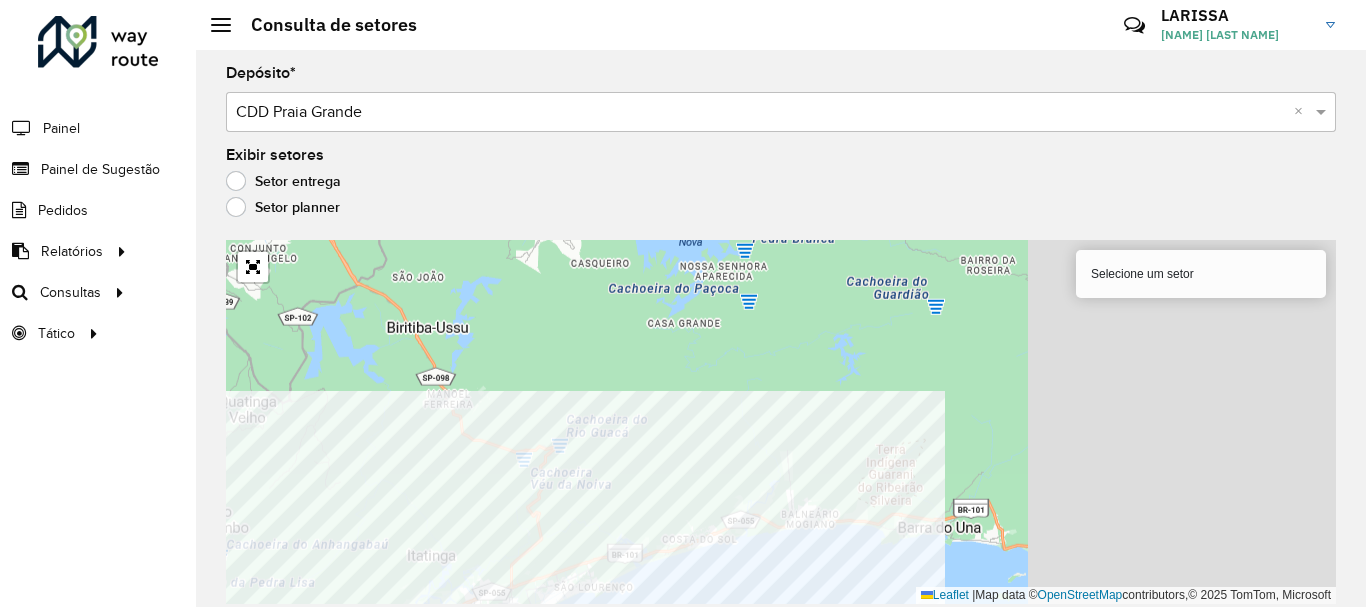 click on "Depósito  * Selecione um depósito × CDD Praia Grande ×  Exibir setores   Setor entrega   Setor planner   Selecione um setor   Leaflet   |  Map data ©  OpenStreetMap  contributors,© 2025 TomTom, Microsoft" 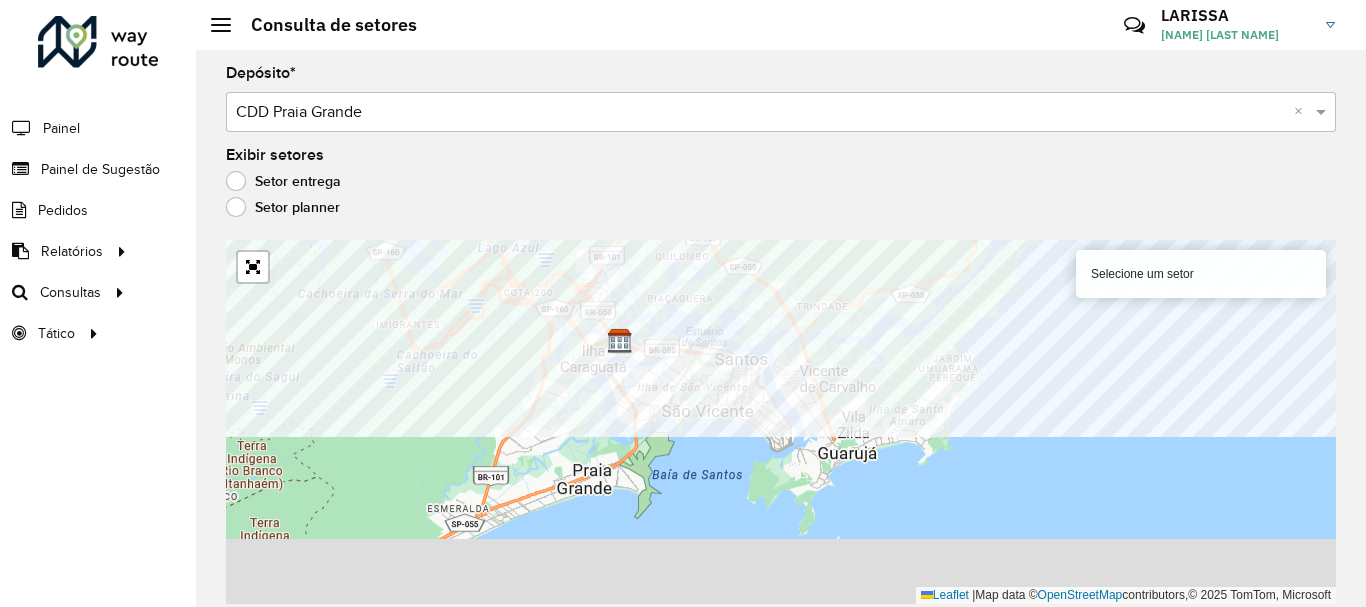 click on "Selecione um setor   Leaflet   |  Map data ©  OpenStreetMap  contributors,© 2025 TomTom, Microsoft" at bounding box center (781, 422) 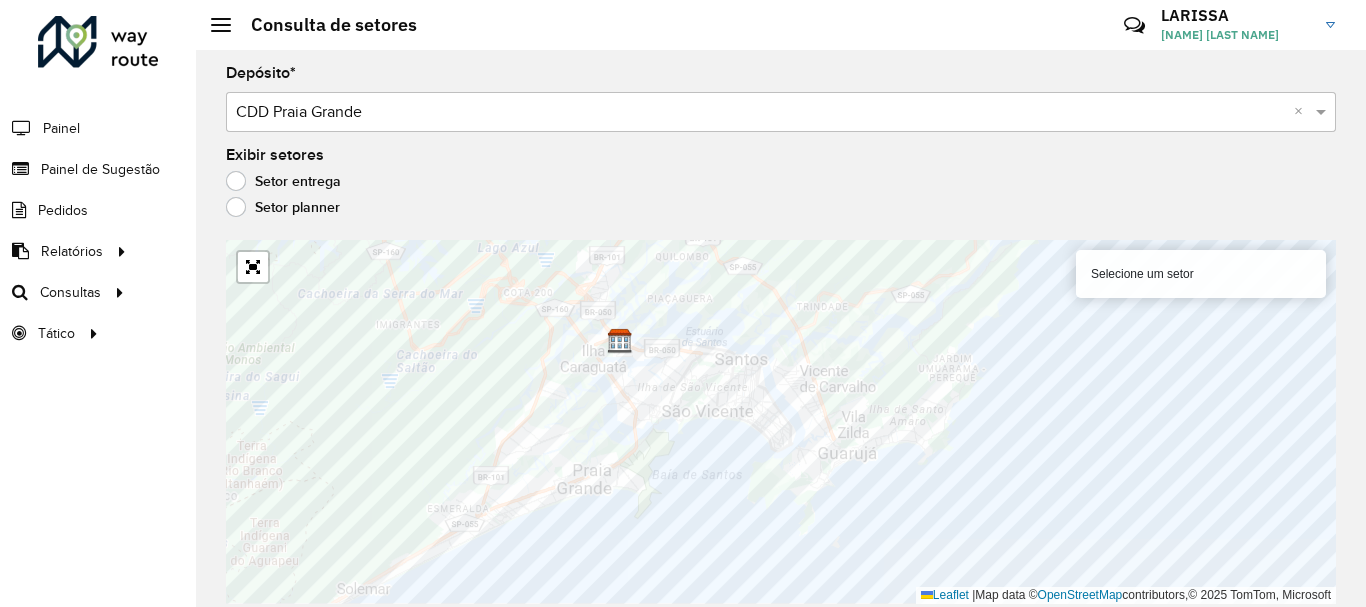 click on "Selecione um setor" at bounding box center [1201, 274] 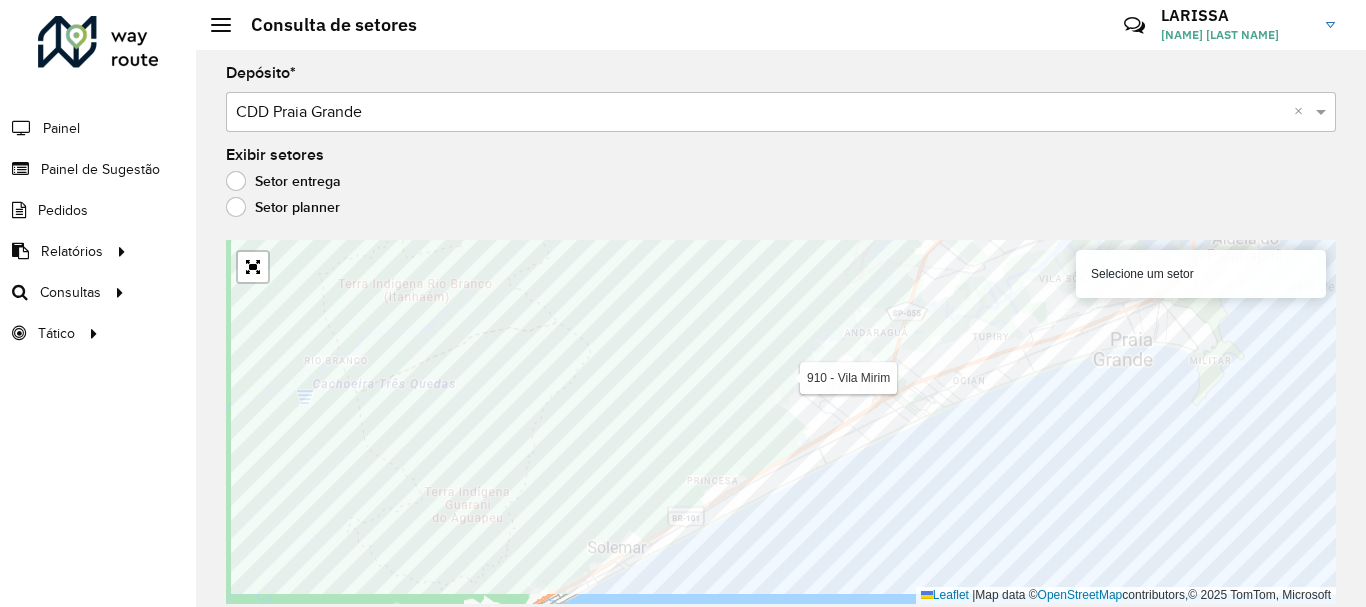 click on "Depósito  * Selecione um depósito × CDD Praia Grande ×  Exibir setores   Setor entrega   Setor planner  910 - Vila Mirim  Selecione um setor   Leaflet   |  Map data ©  OpenStreetMap  contributors,© 2025 TomTom, Microsoft" 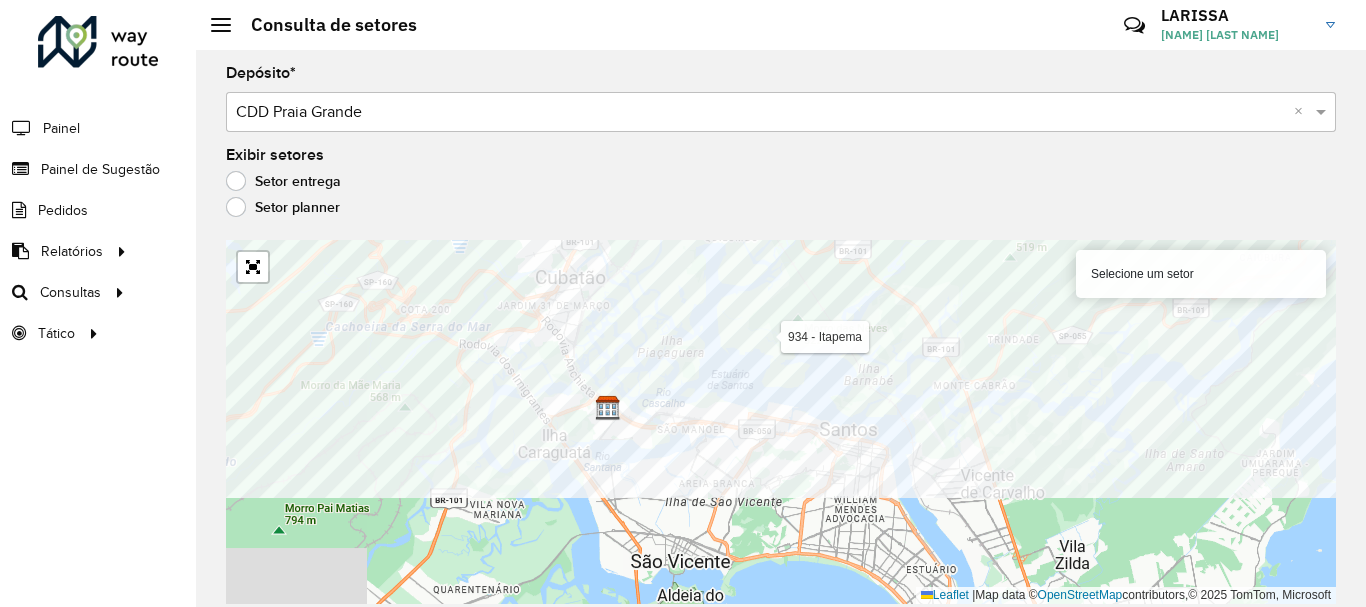 click on "Depósito  * Selecione um depósito × CDD Praia Grande ×  Exibir setores   Setor entrega   Setor planner  340 - Cubatão Centro 934 - Itapema  Selecione um setor   Leaflet   |  Map data ©  OpenStreetMap  contributors,© 2025 TomTom, Microsoft" 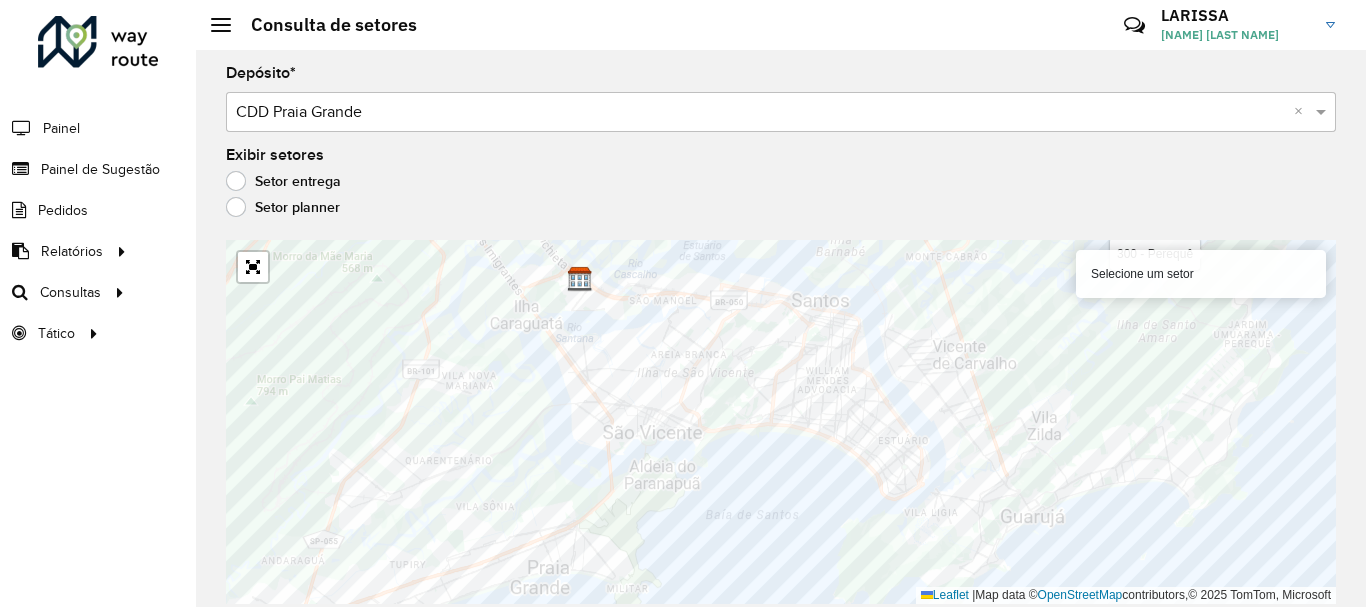 click on "300 - Perequê  Selecione um setor   Leaflet   |  Map data ©  OpenStreetMap  contributors,© 2025 TomTom, Microsoft" at bounding box center [781, 422] 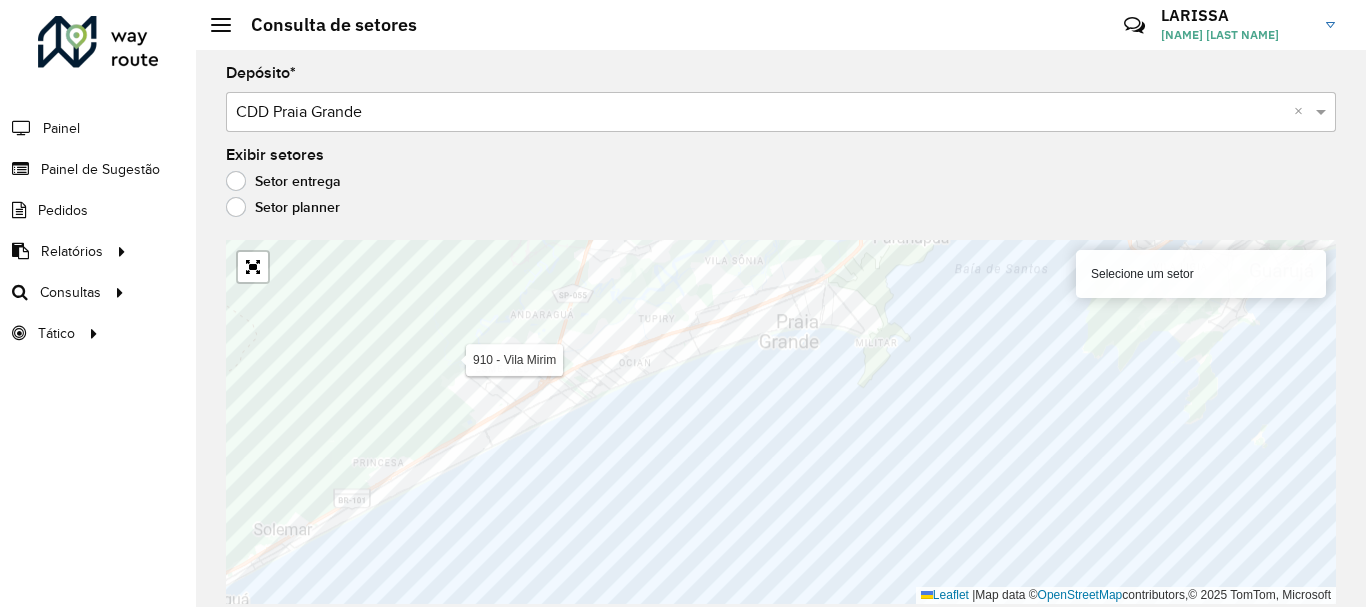 click on "Depósito  * Selecione um depósito × CDD Praia Grande ×  Exibir setores   Setor entrega   Setor planner  131 - Praia Grande Aviação 130 - Cidade Ocian 910 - Vila Mirim  Selecione um setor   Leaflet   |  Map data ©  OpenStreetMap  contributors,© 2025 TomTom, Microsoft" 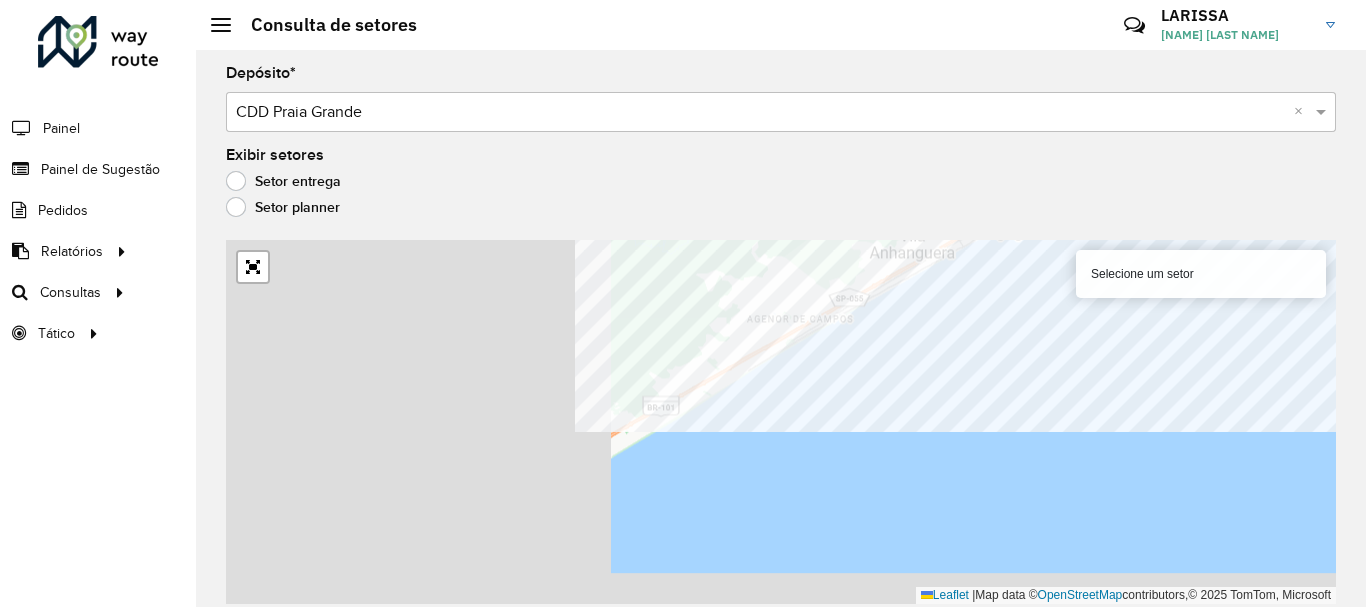 click on "Depósito  * Selecione um depósito × CDD Praia Grande ×  Exibir setores   Setor entrega   Setor planner  120 - Mongaguá Vera Cruz  Selecione um setor   Leaflet   |  Map data ©  OpenStreetMap  contributors,© 2025 TomTom, Microsoft" 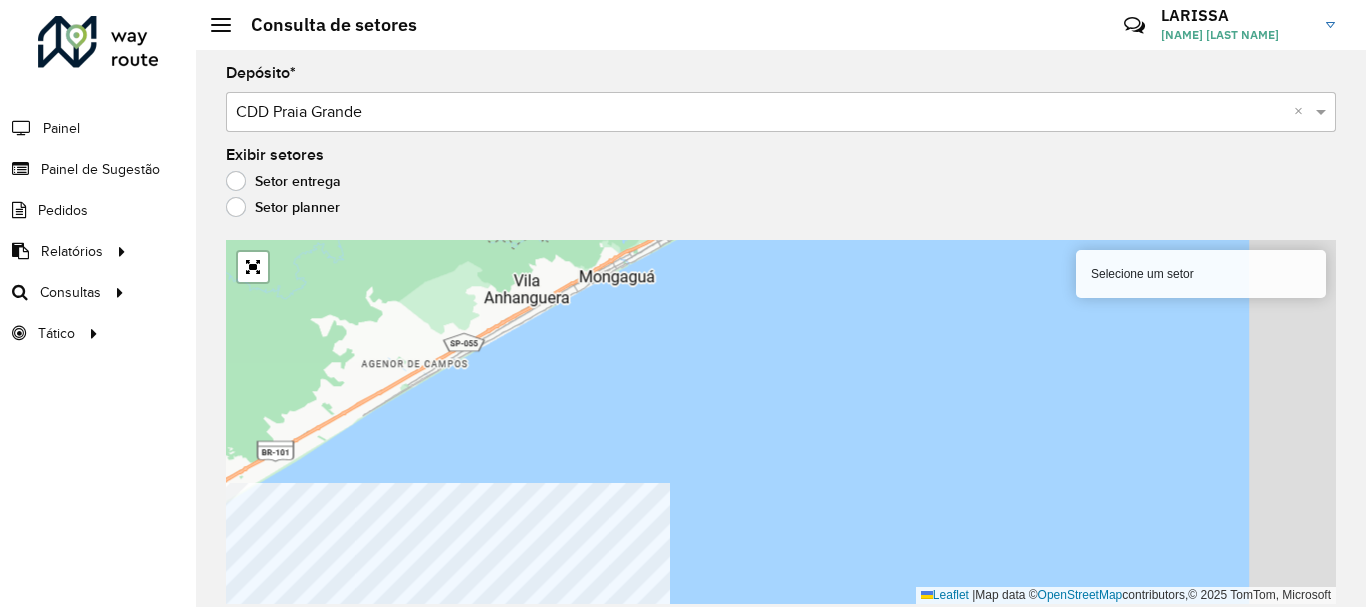 click on "Selecione um setor   Leaflet   |  Map data ©  OpenStreetMap  contributors,© 2025 TomTom, Microsoft" at bounding box center (781, 422) 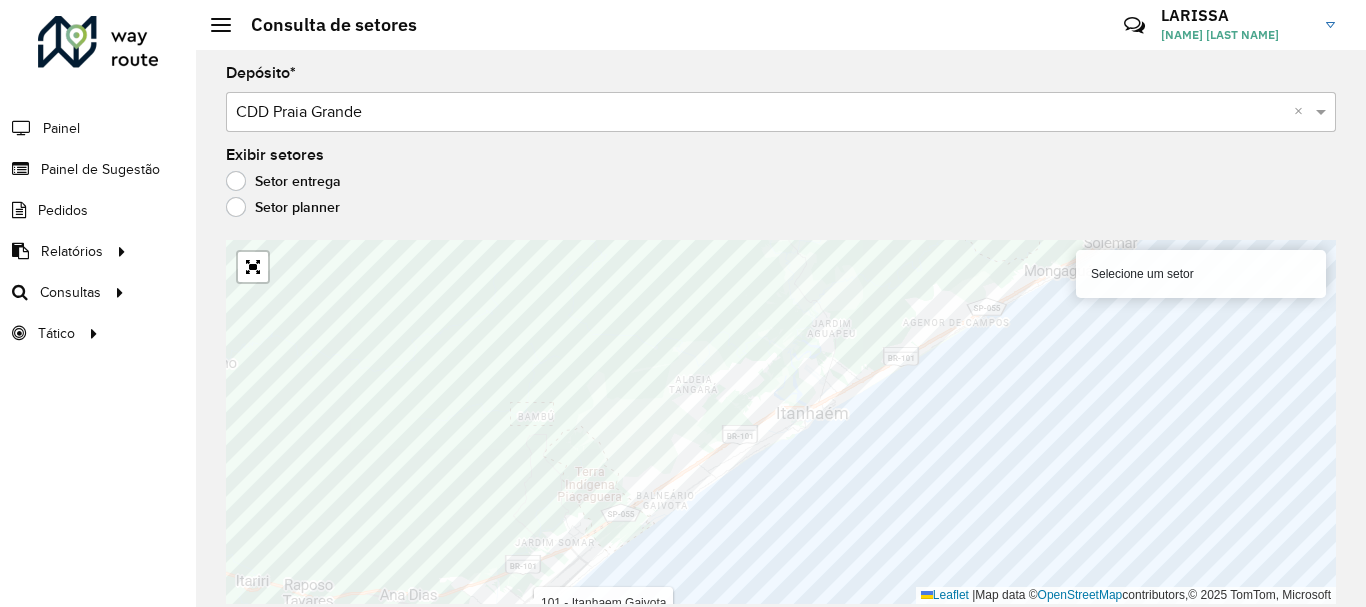 drag, startPoint x: 633, startPoint y: 321, endPoint x: 965, endPoint y: 179, distance: 361.09277 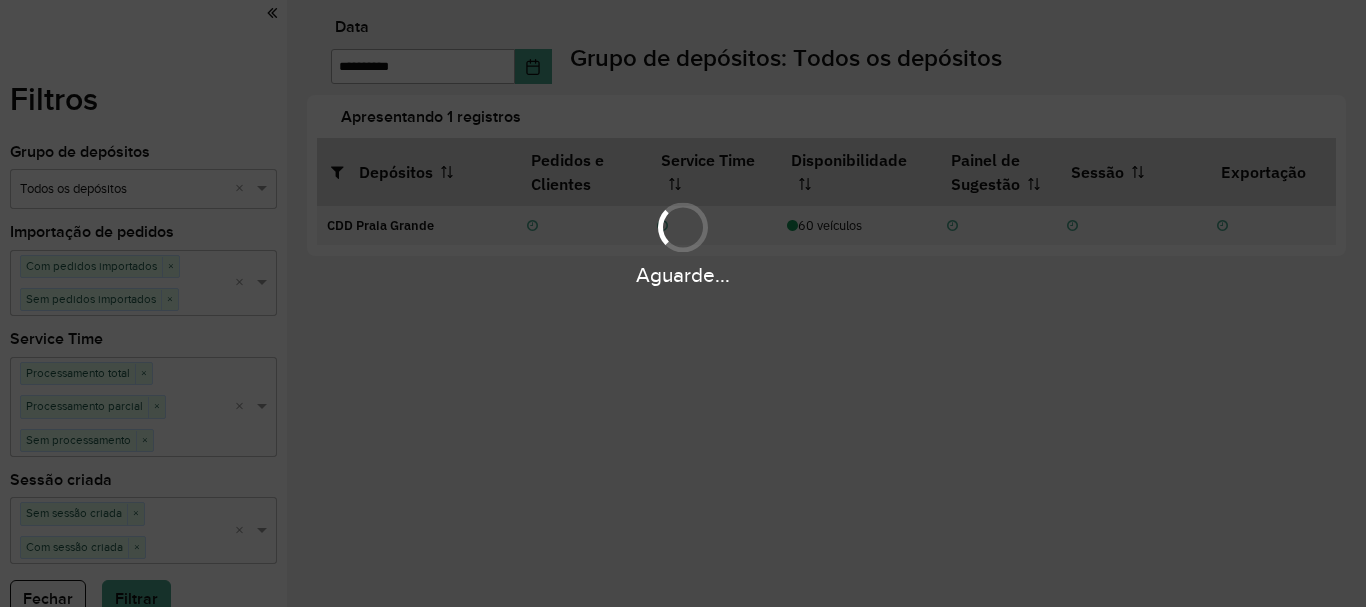 scroll, scrollTop: 0, scrollLeft: 0, axis: both 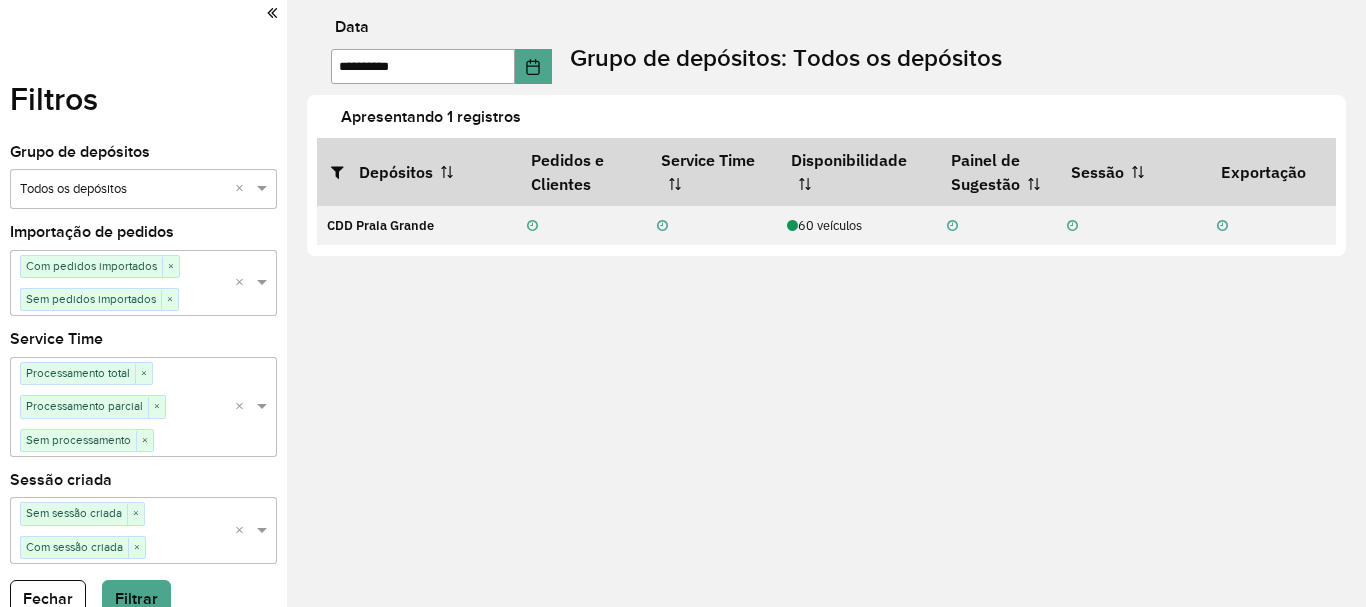 click 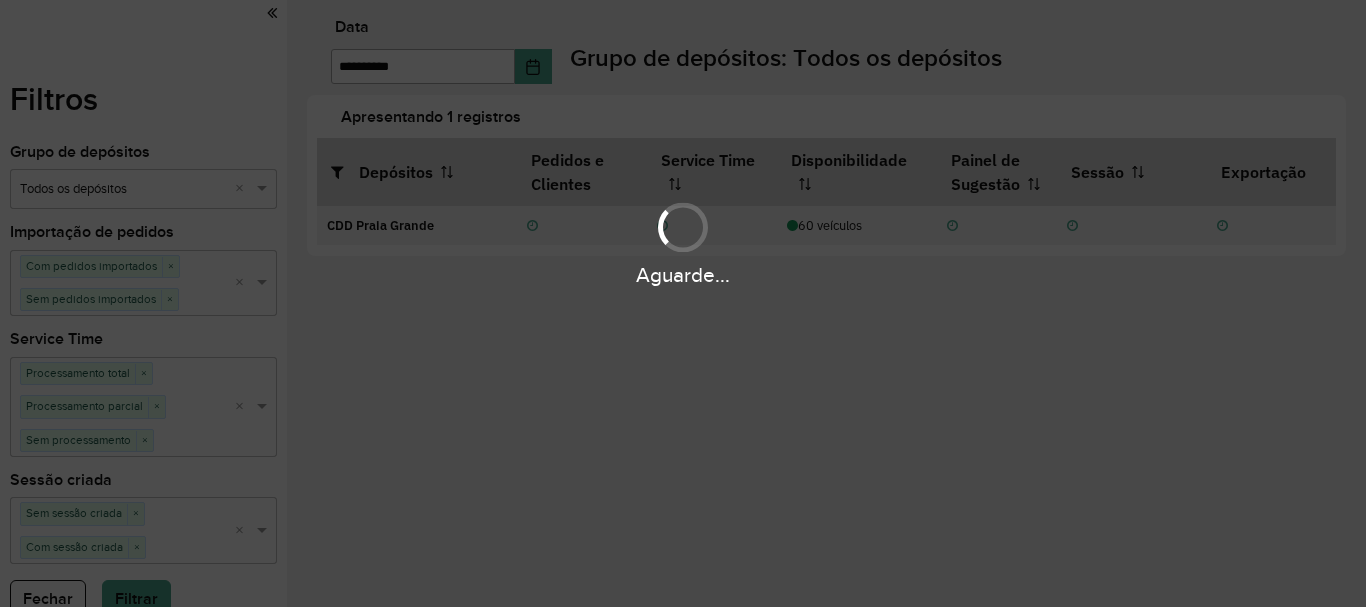 scroll, scrollTop: 0, scrollLeft: 0, axis: both 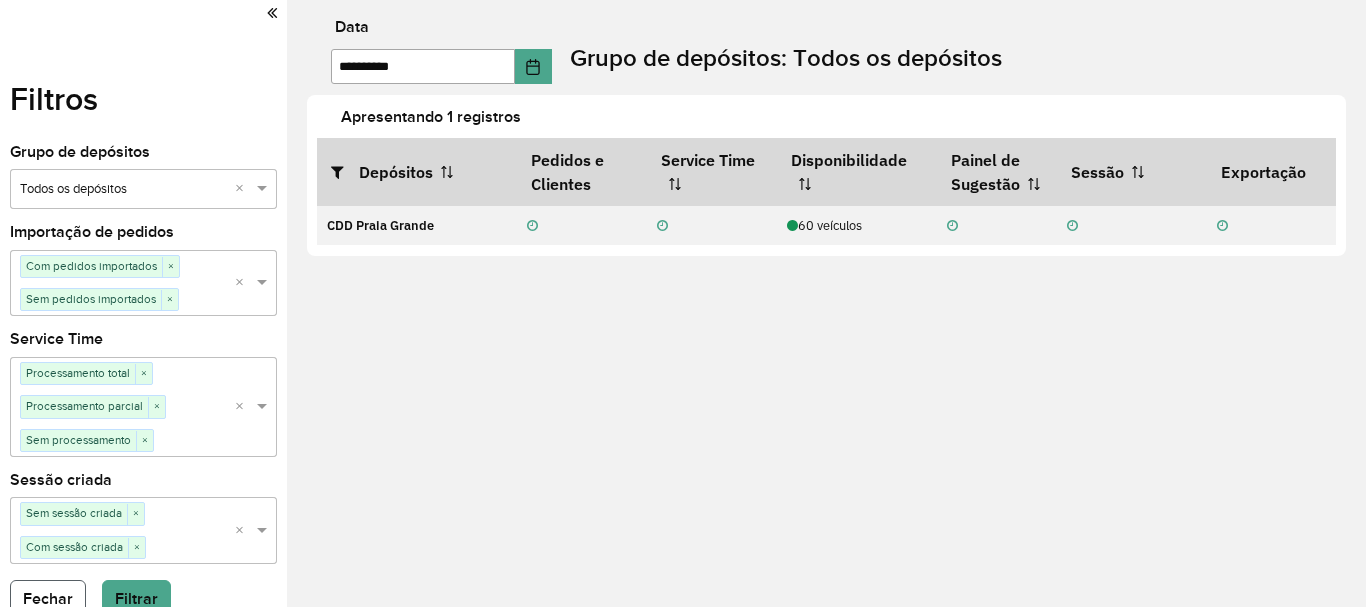 click on "Fechar" 